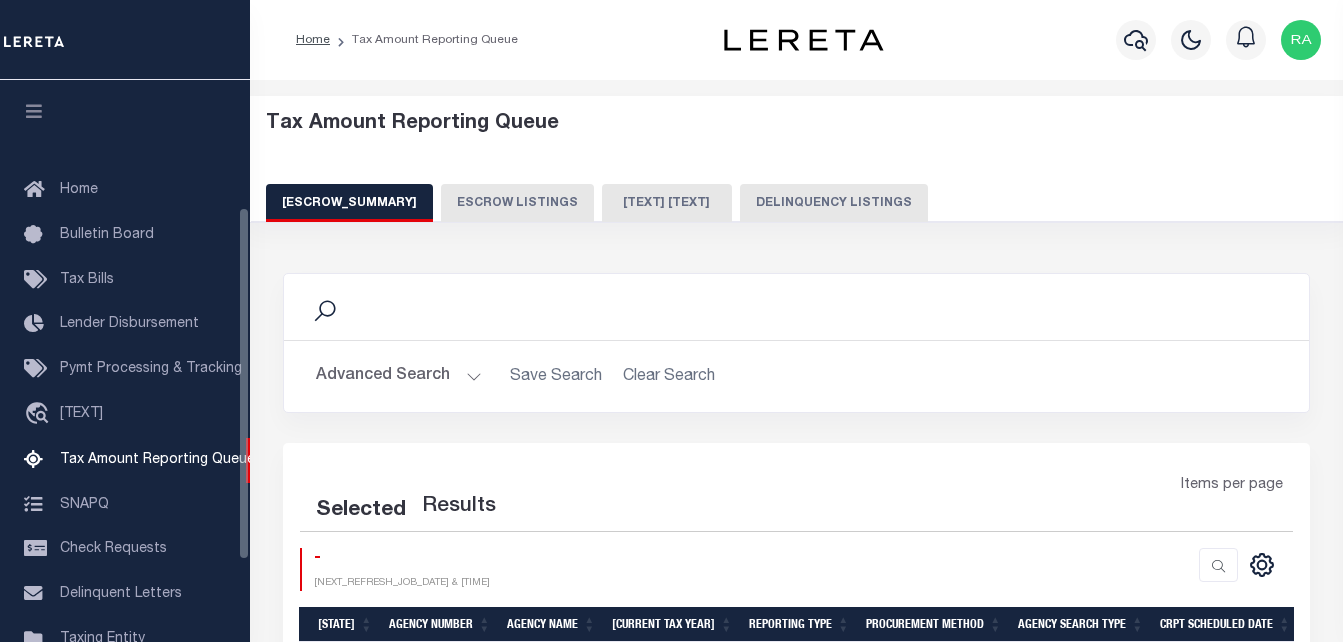 scroll, scrollTop: 0, scrollLeft: 0, axis: both 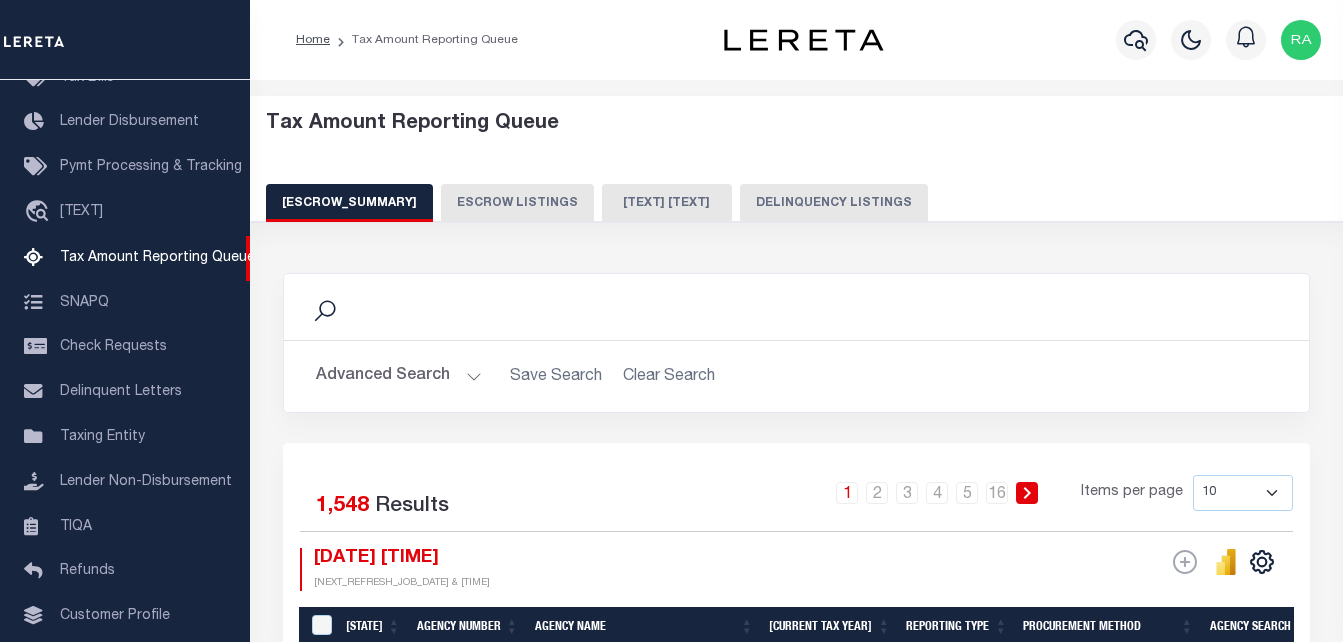 click on "Delinquency Listings" at bounding box center [834, 203] 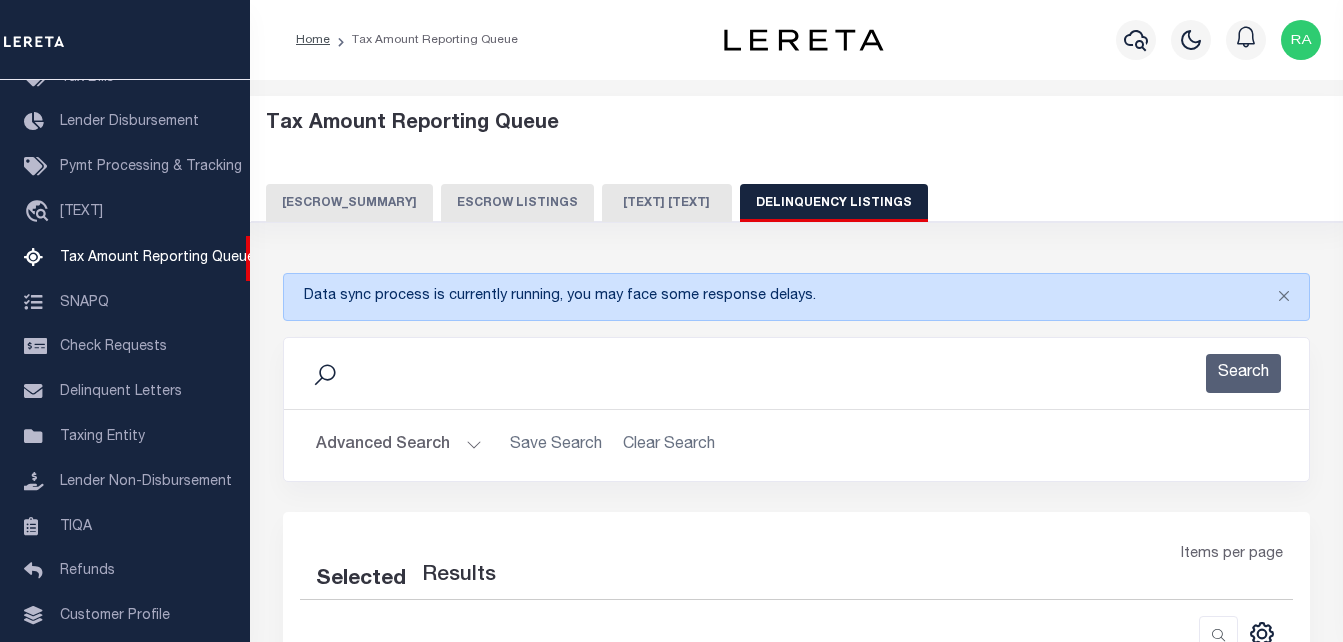 click on "Advanced Search" at bounding box center [399, 445] 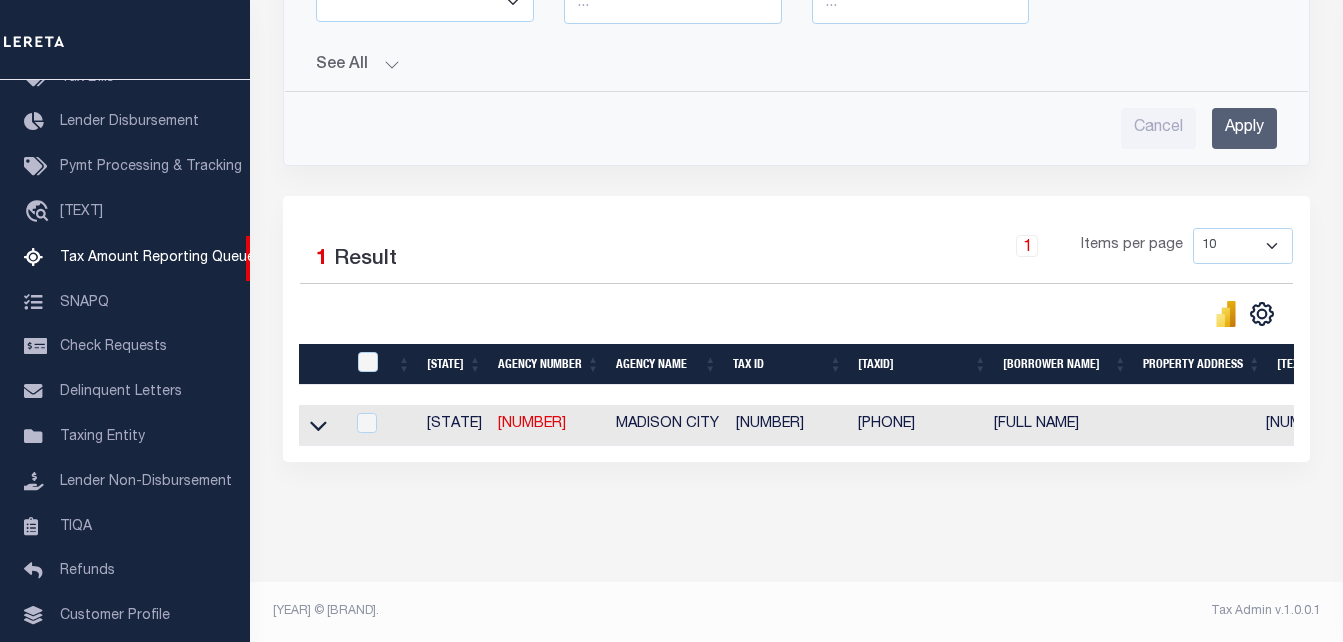 scroll, scrollTop: 866, scrollLeft: 0, axis: vertical 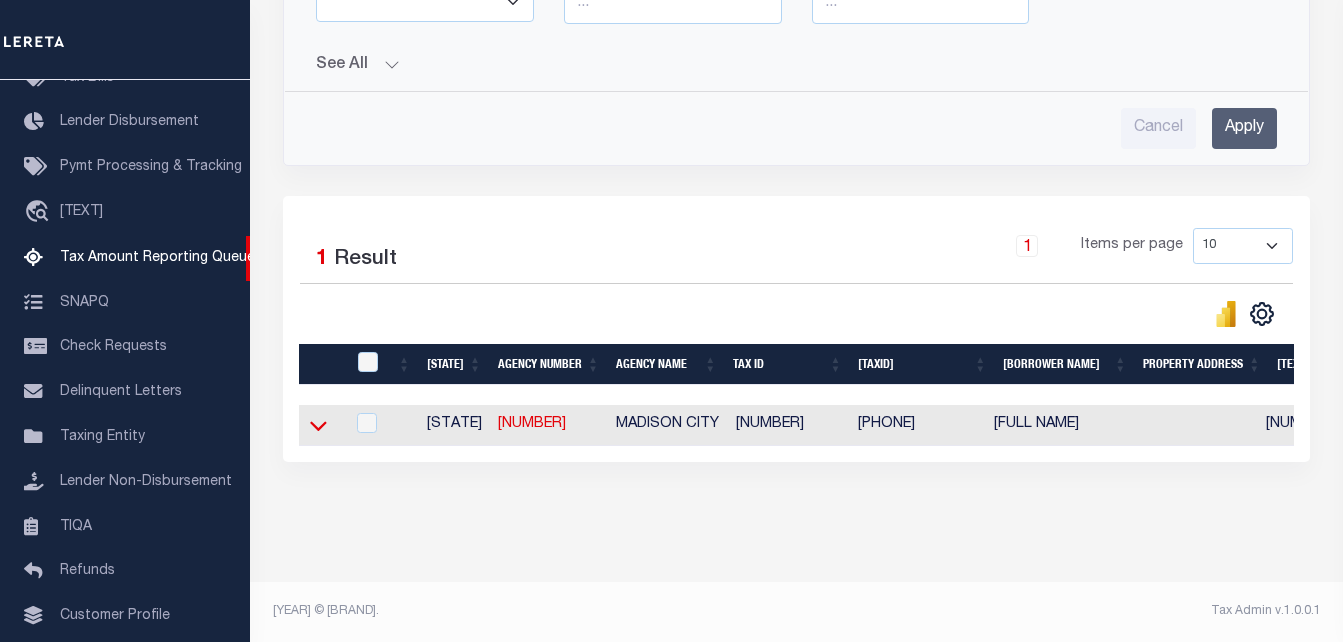 click at bounding box center [318, 426] 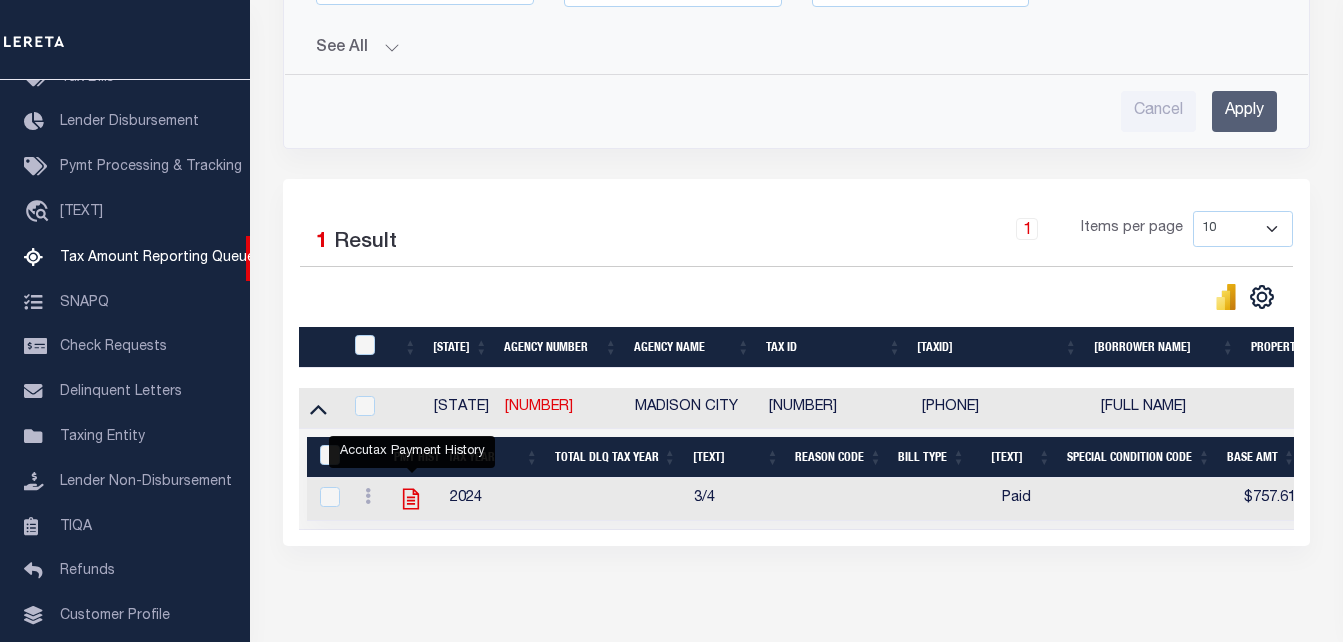 click at bounding box center [411, 499] 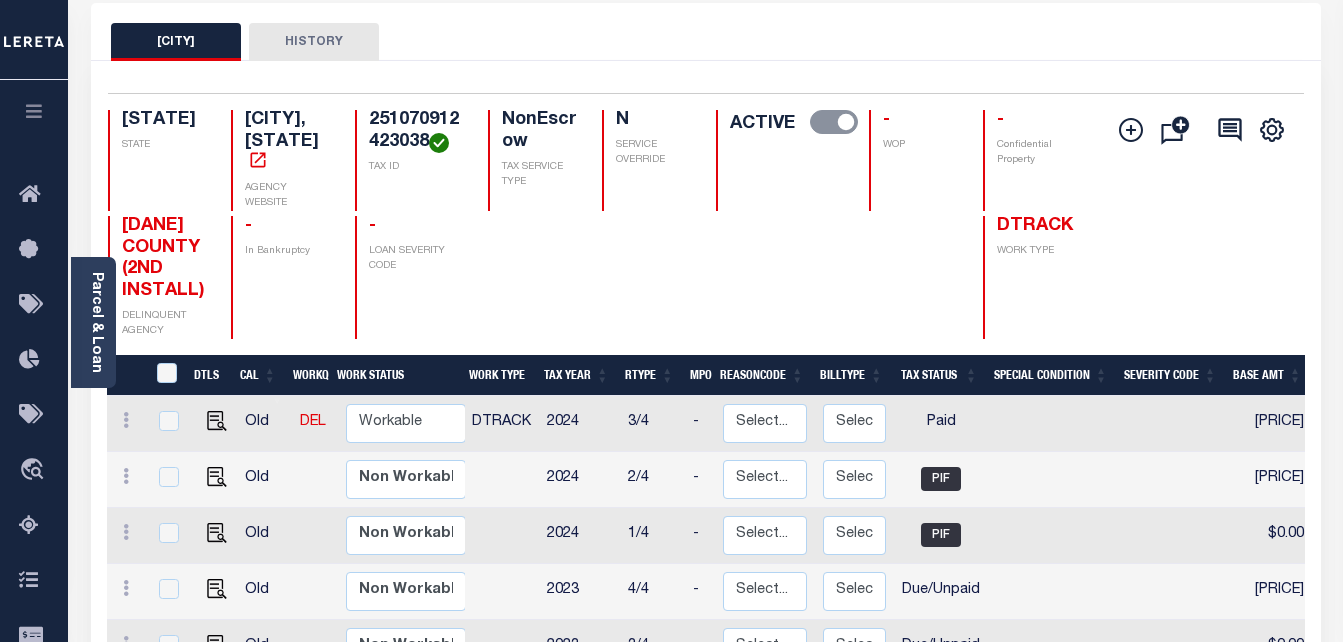 scroll, scrollTop: 100, scrollLeft: 0, axis: vertical 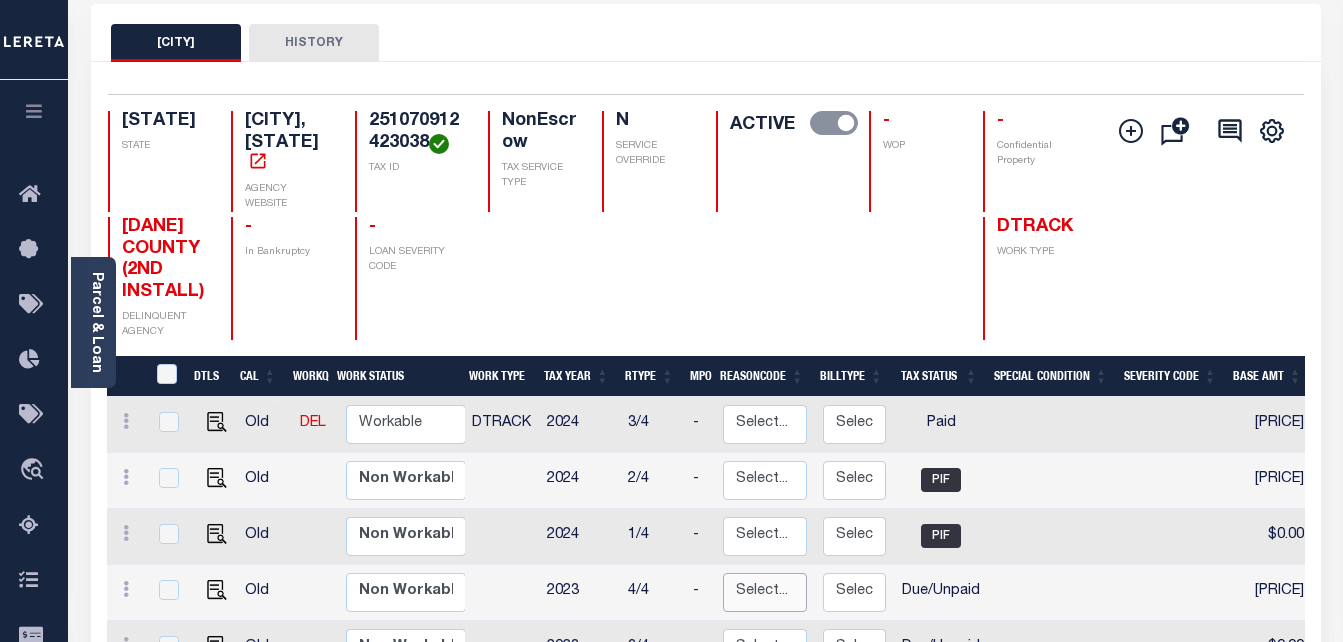 click on "Select... Payment Reversal Taxable Value Change Assessment Change Occupancy Tax Rate Change Billing Change Exemption Change Added/Omitted Tax Tax Correction Data Conversion Error Data Entry Error Back Applied Payment" at bounding box center [396, 480] 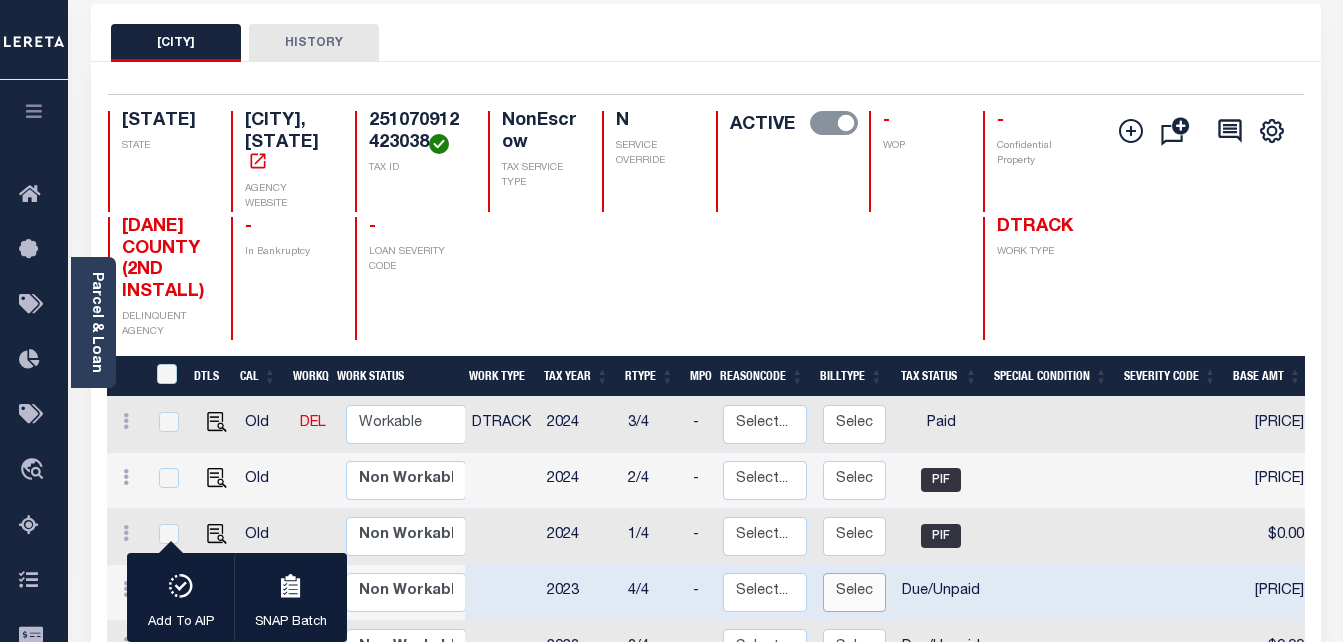 click on "Select... Regular Delinquent Supplemental Corrected/Adjusted Bill - Re-Report Corrected/Adjusted Bill - Balance Due" at bounding box center [396, 592] 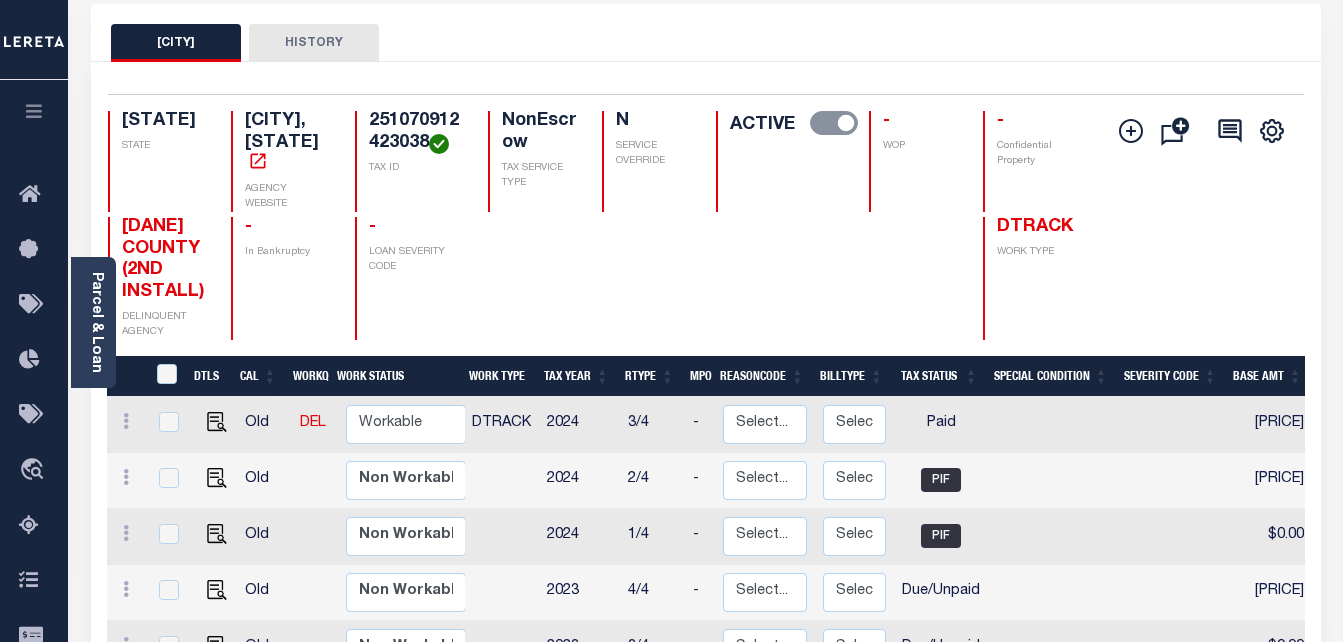 click on "[PRICE]" at bounding box center (1269, 481) 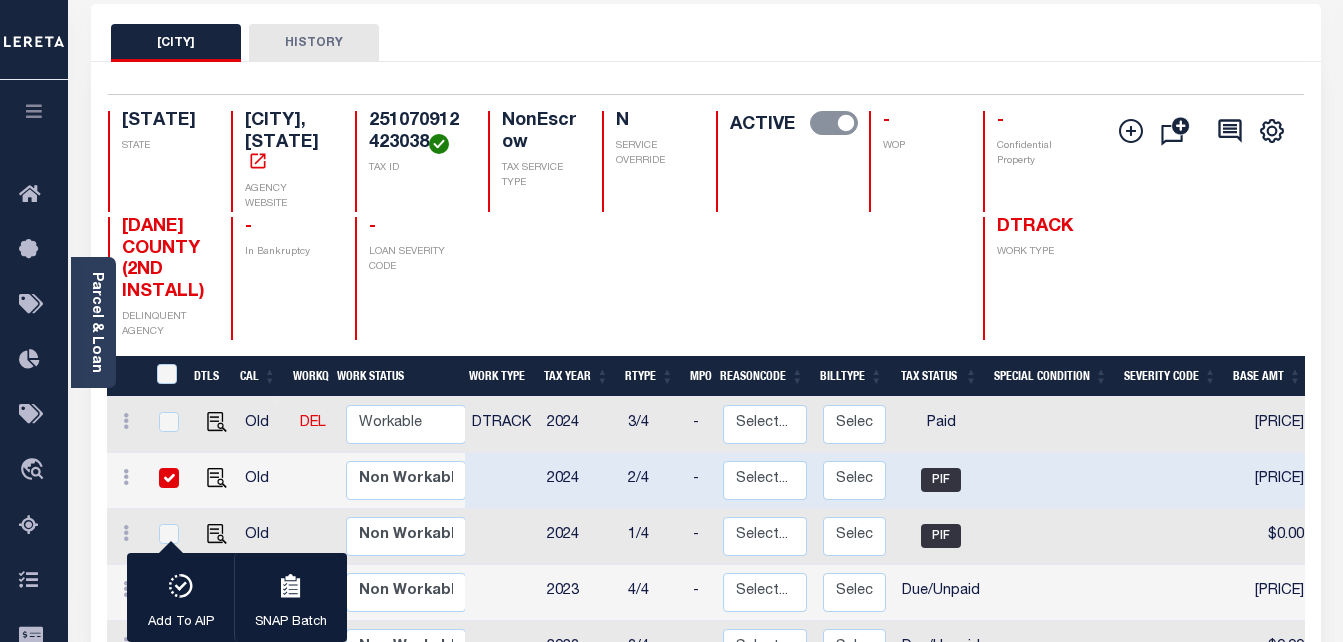click at bounding box center [169, 478] 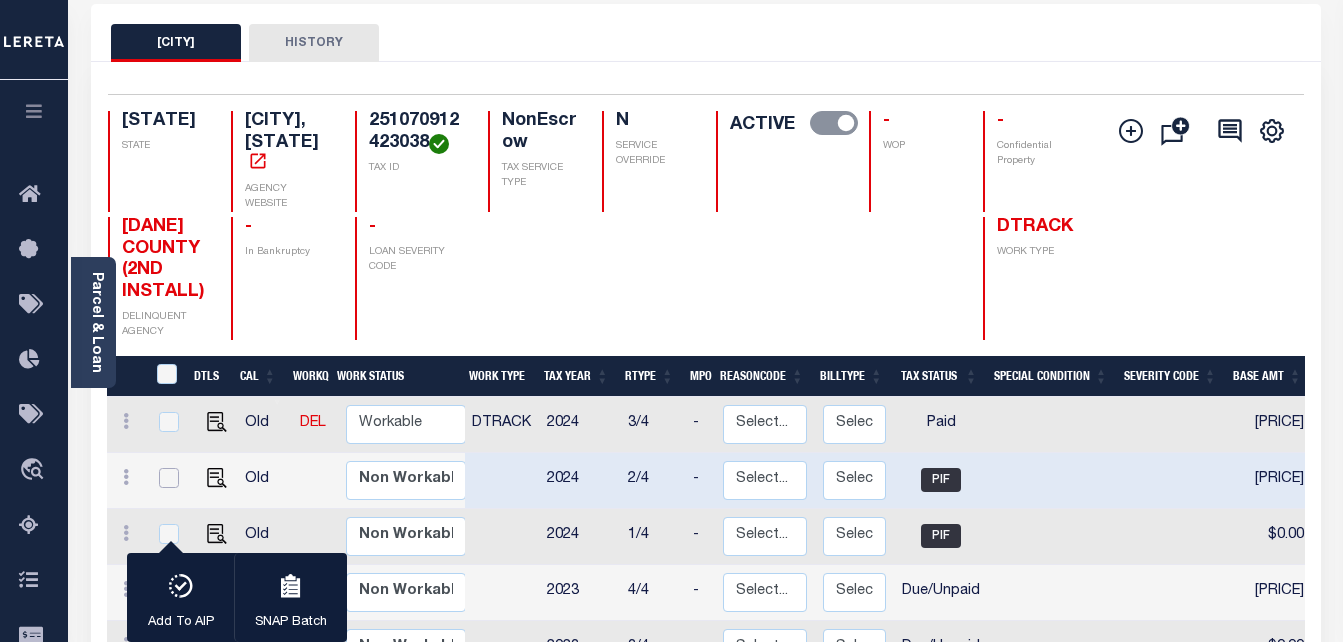 checkbox on "false" 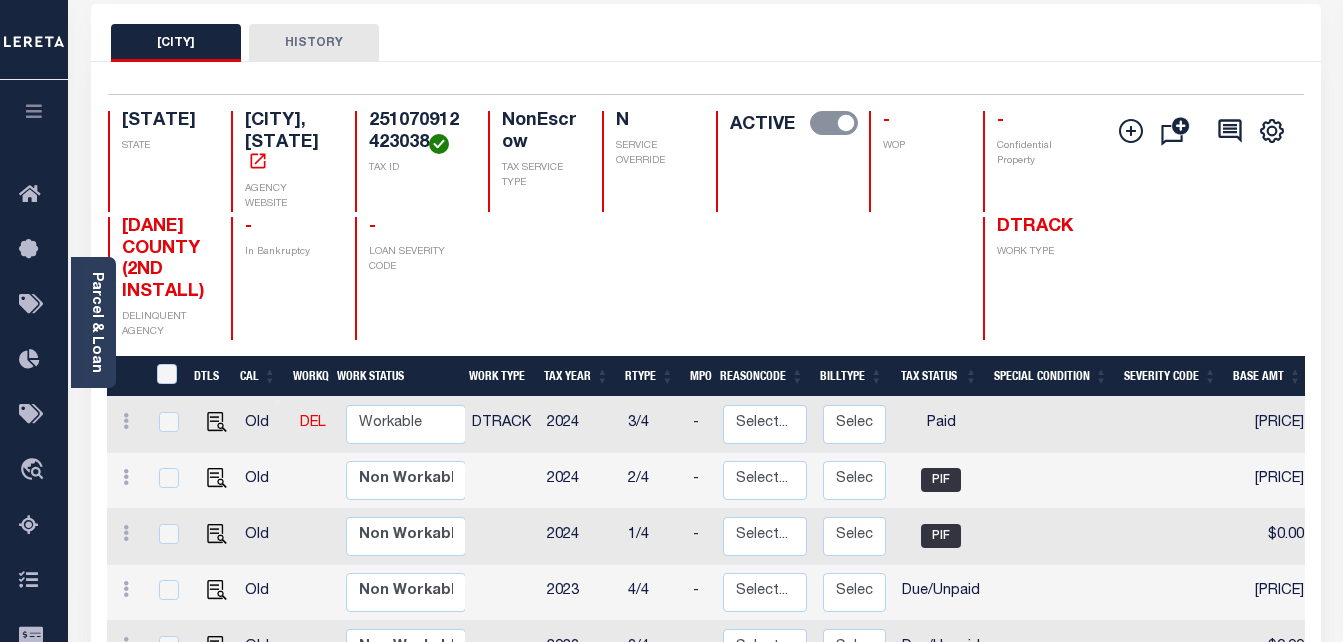 click on "HISTORY" at bounding box center [314, 43] 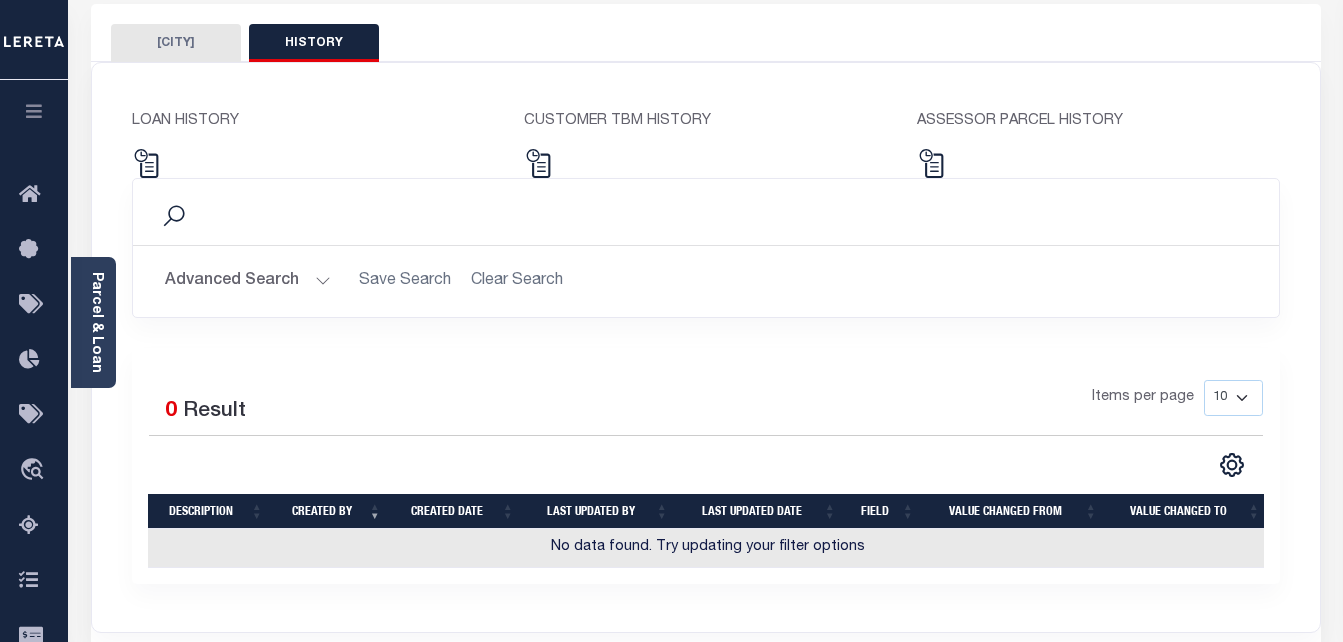 click on "[CITY]" at bounding box center (176, 43) 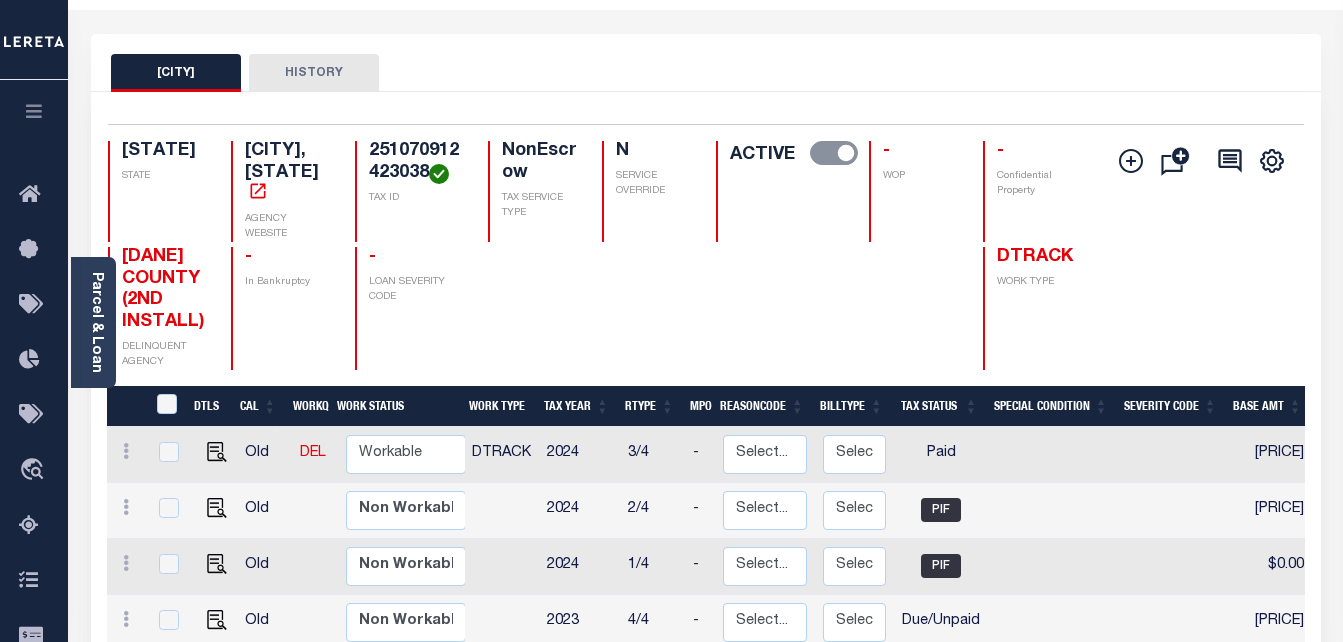 scroll, scrollTop: 0, scrollLeft: 0, axis: both 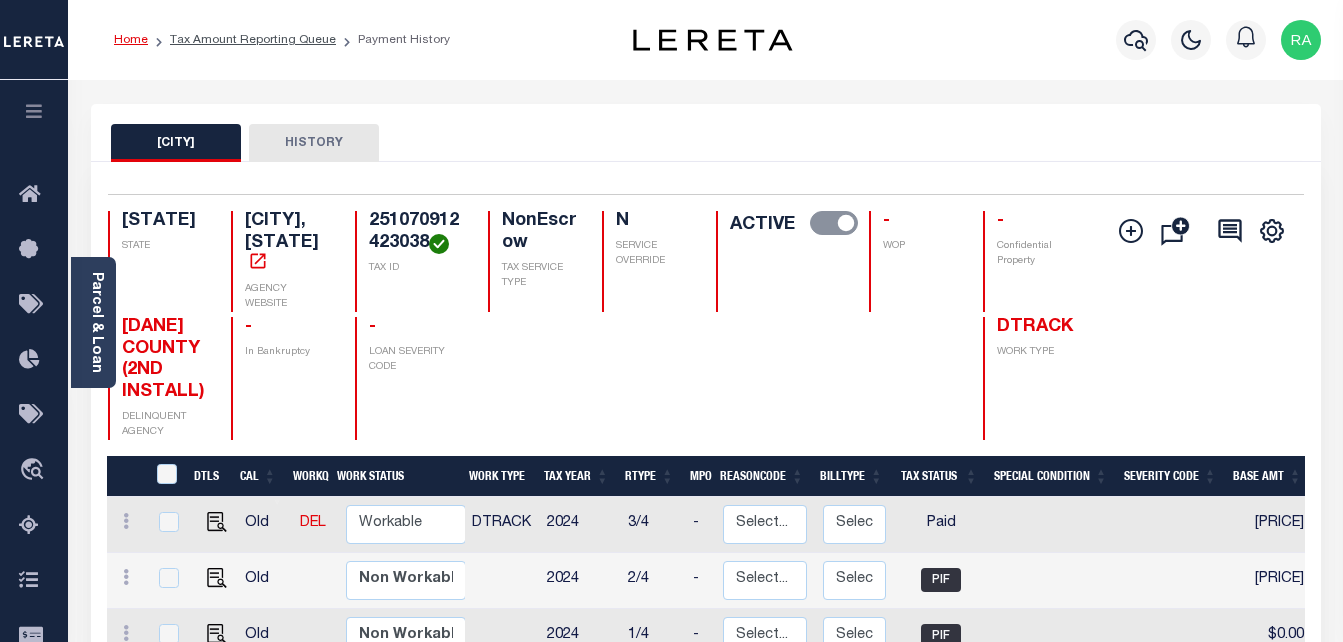 click on "Home" at bounding box center (131, 40) 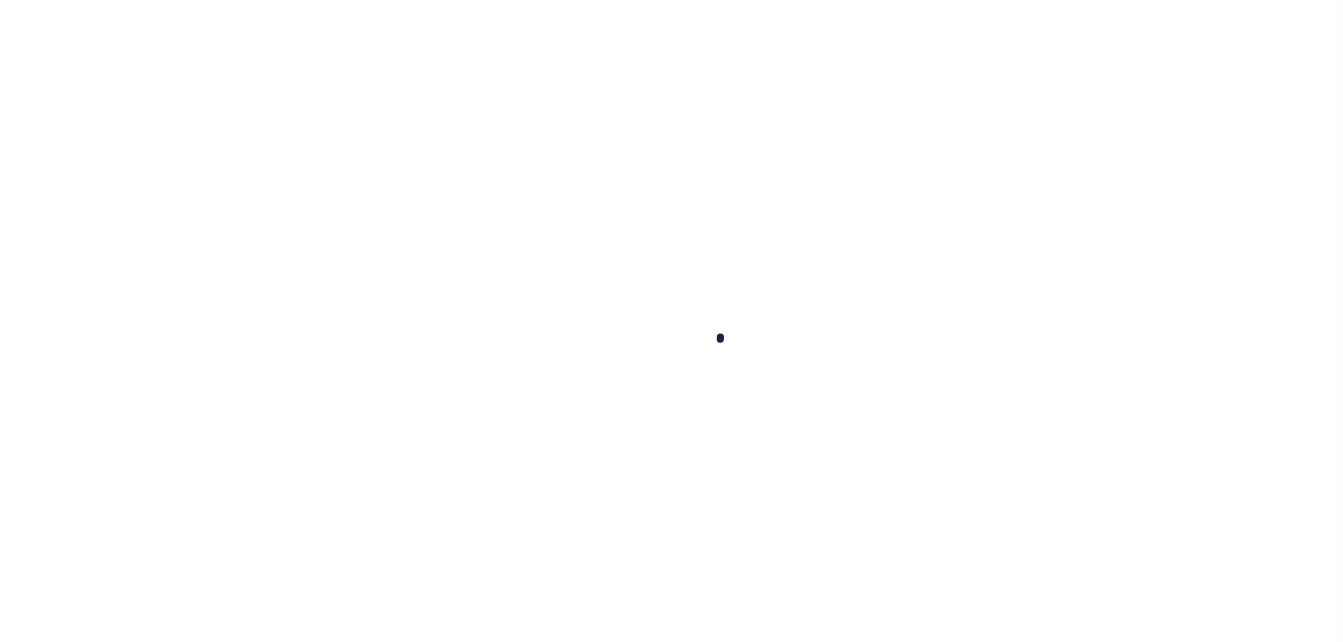 scroll, scrollTop: 0, scrollLeft: 0, axis: both 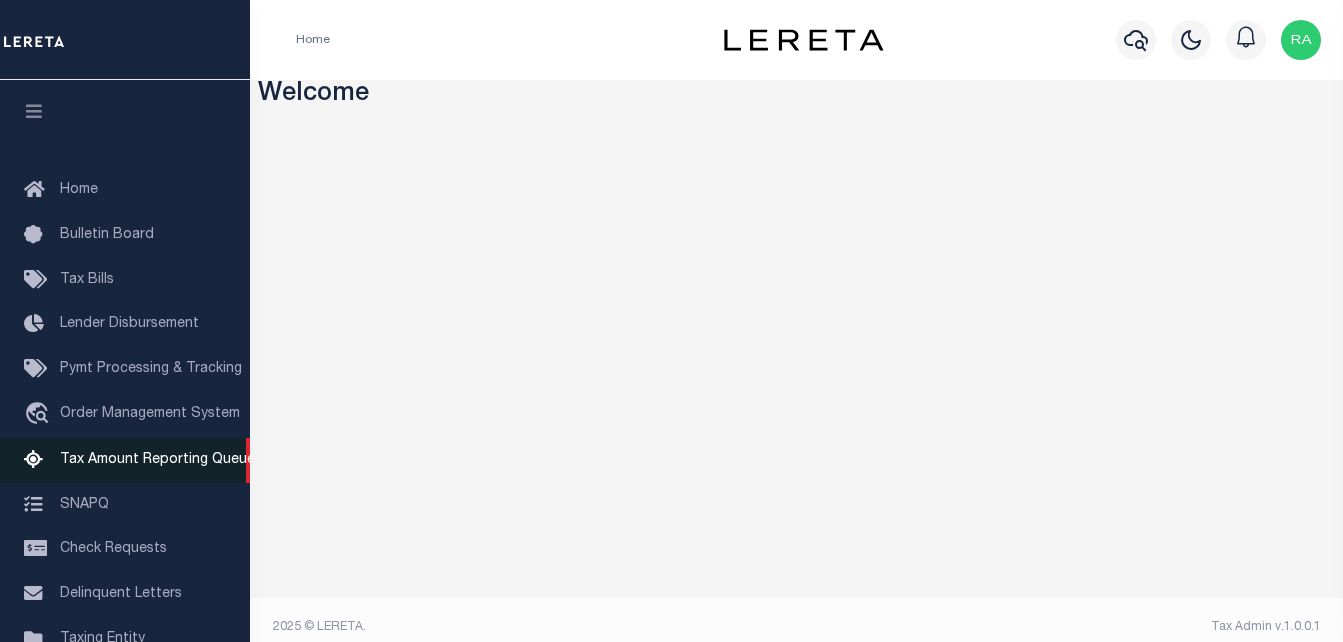 click on "Tax Amount Reporting Queue" at bounding box center [157, 460] 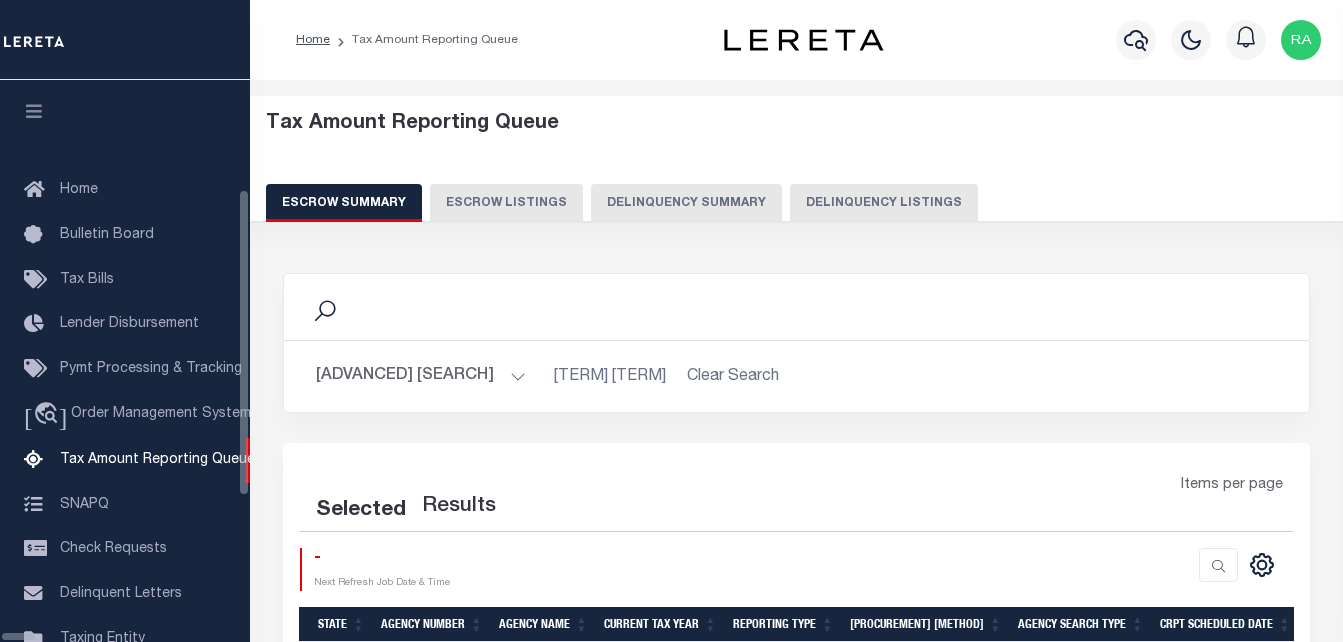 scroll, scrollTop: 0, scrollLeft: 0, axis: both 